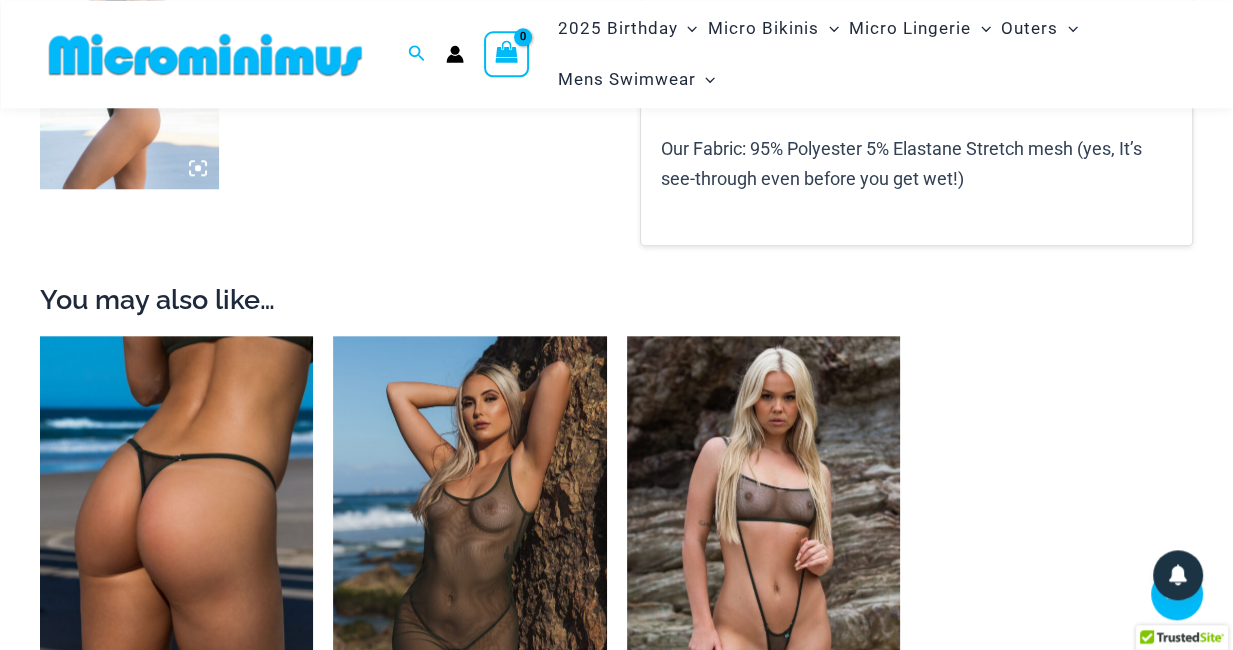 scroll, scrollTop: 1564, scrollLeft: 0, axis: vertical 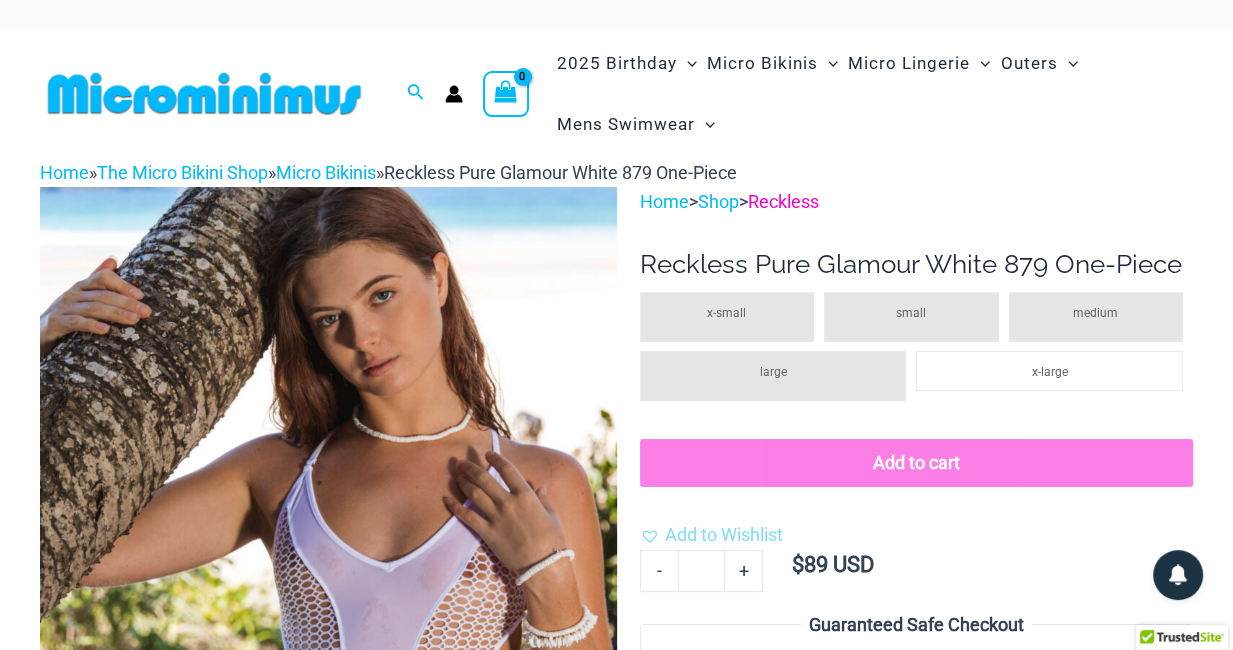 click on "Reckless" at bounding box center (783, 201) 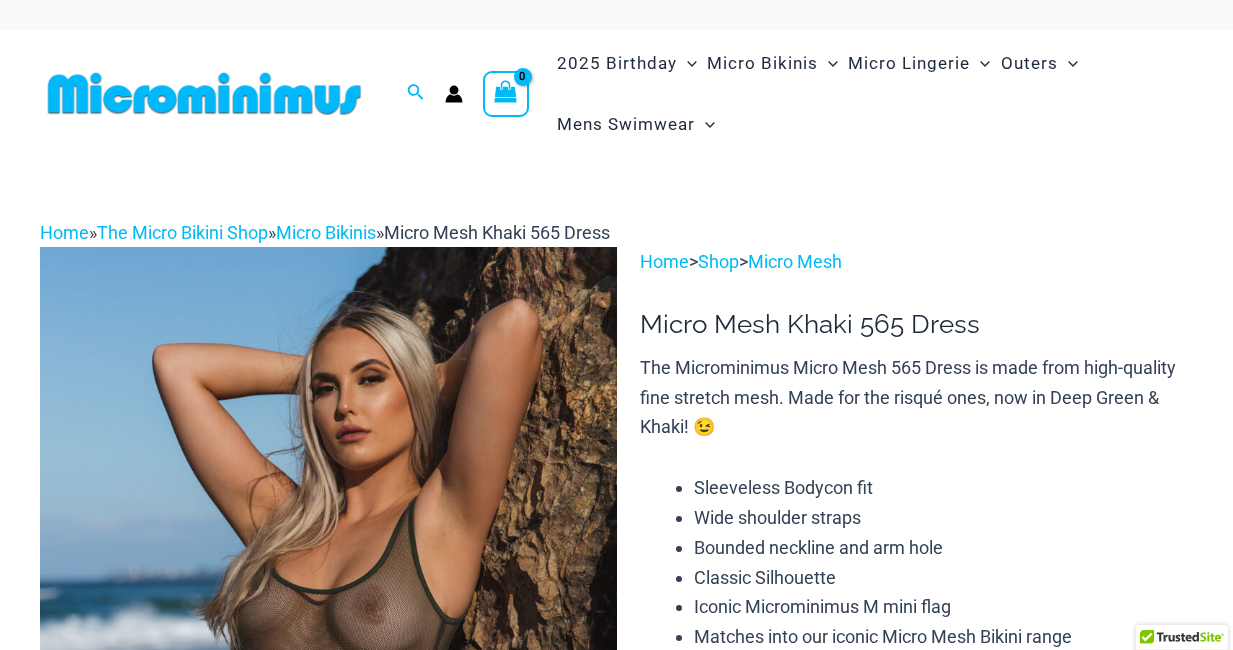 scroll, scrollTop: 0, scrollLeft: 0, axis: both 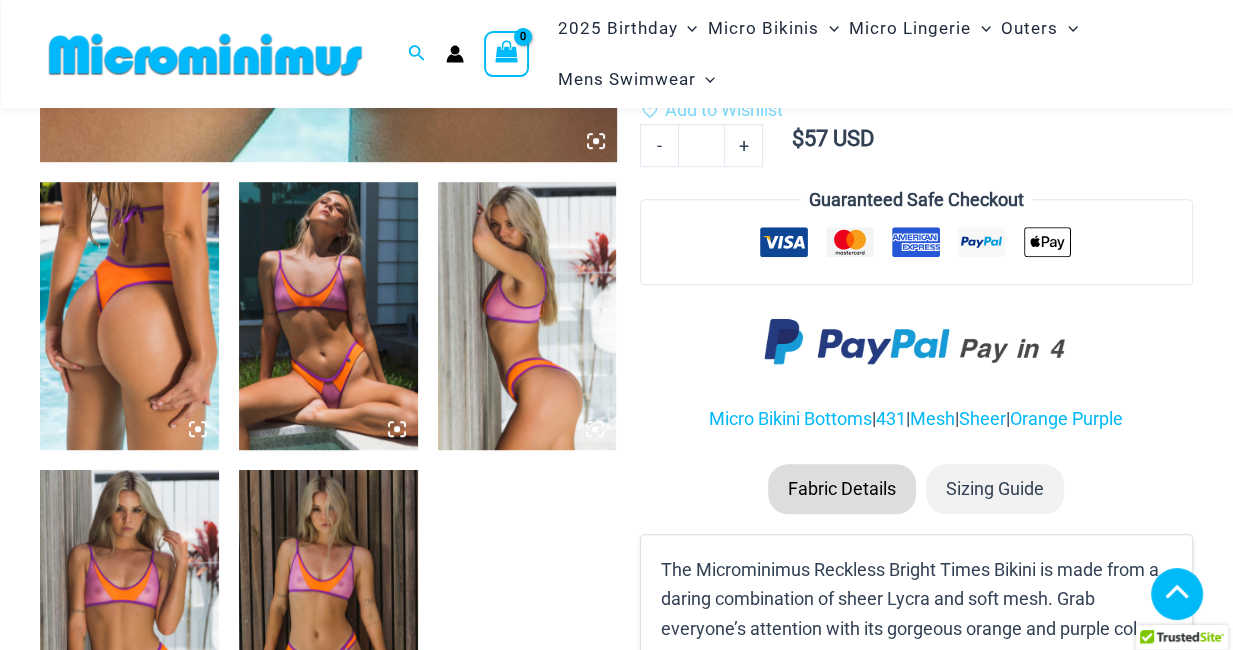 click 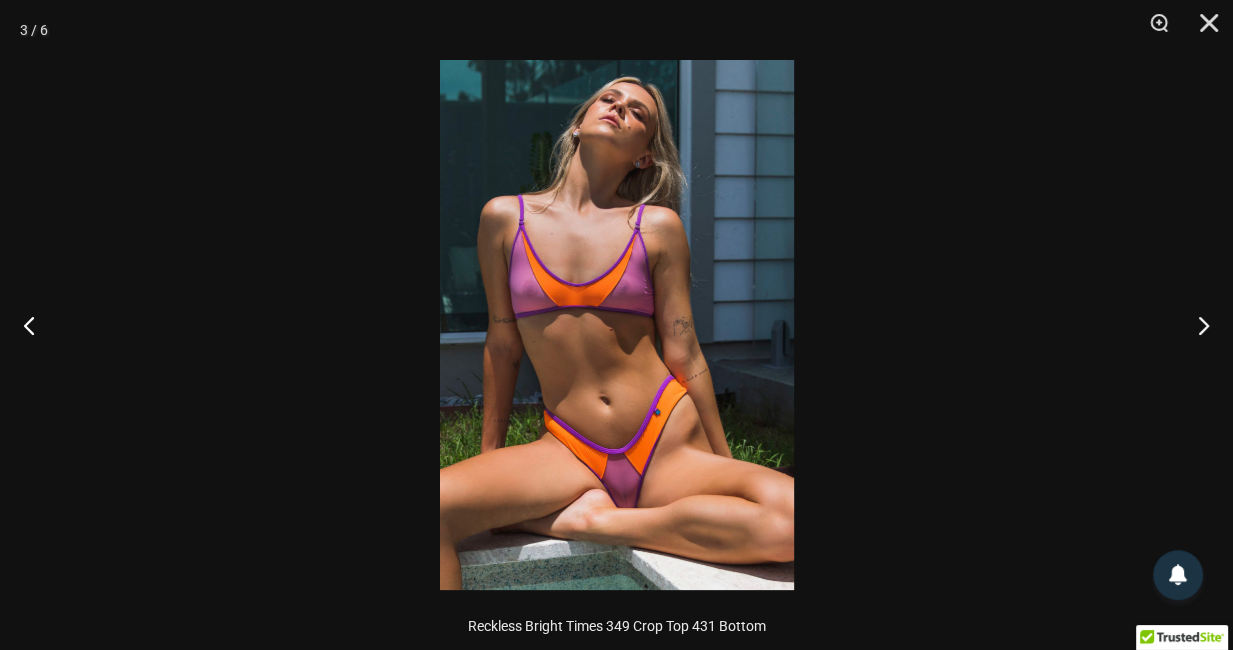 click at bounding box center [616, 325] 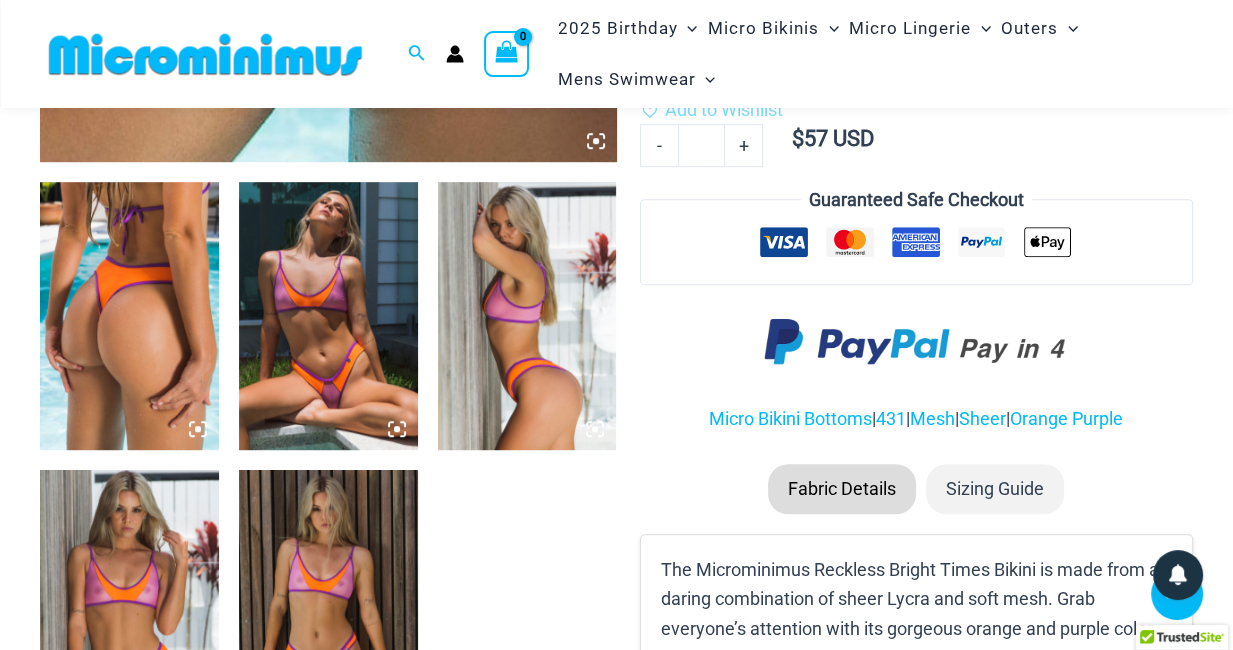 click at bounding box center [328, 316] 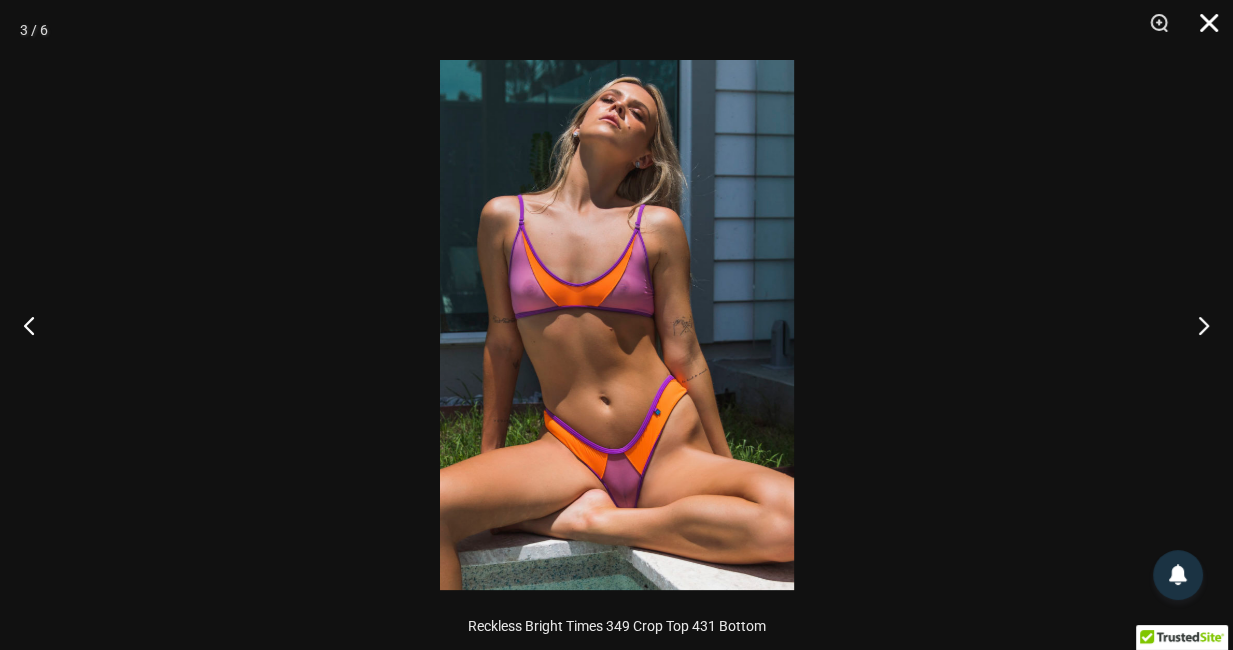 click at bounding box center (1202, 30) 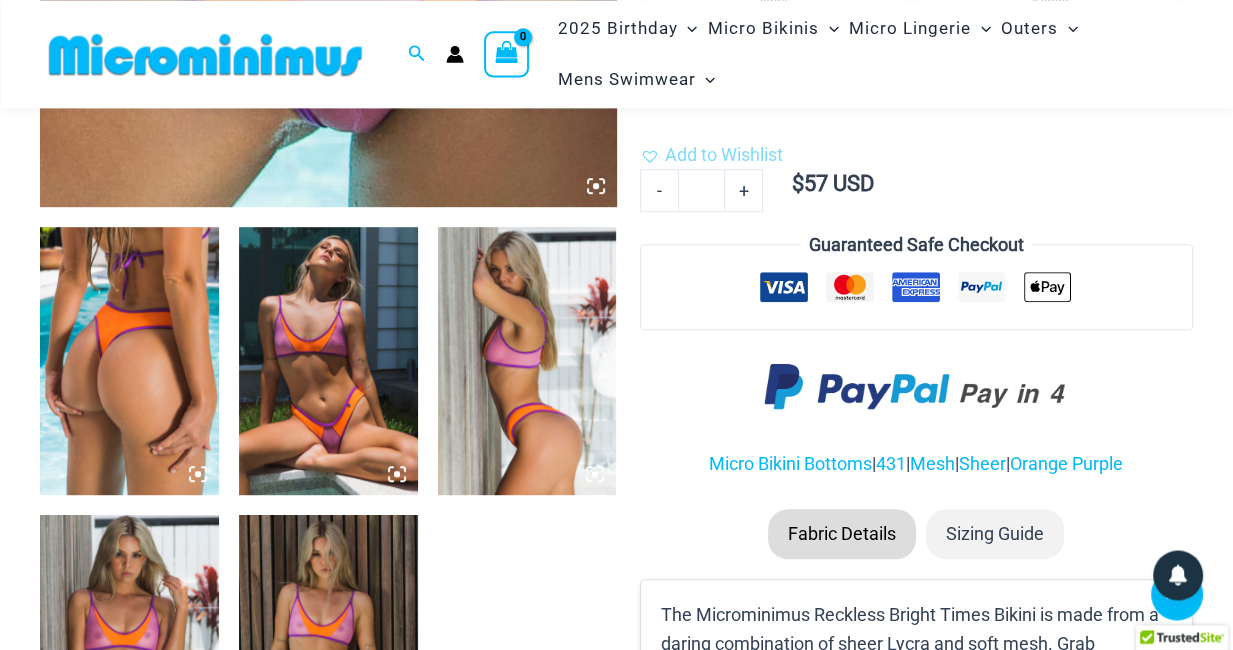 scroll, scrollTop: 930, scrollLeft: 0, axis: vertical 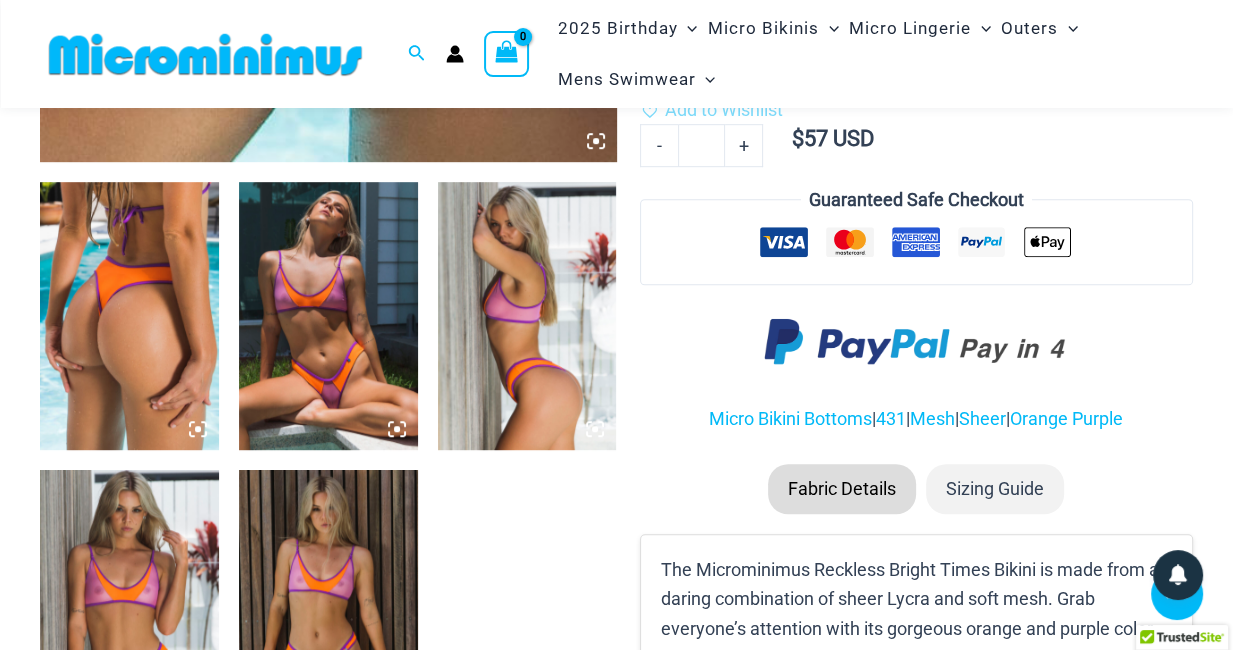 click at bounding box center (129, 316) 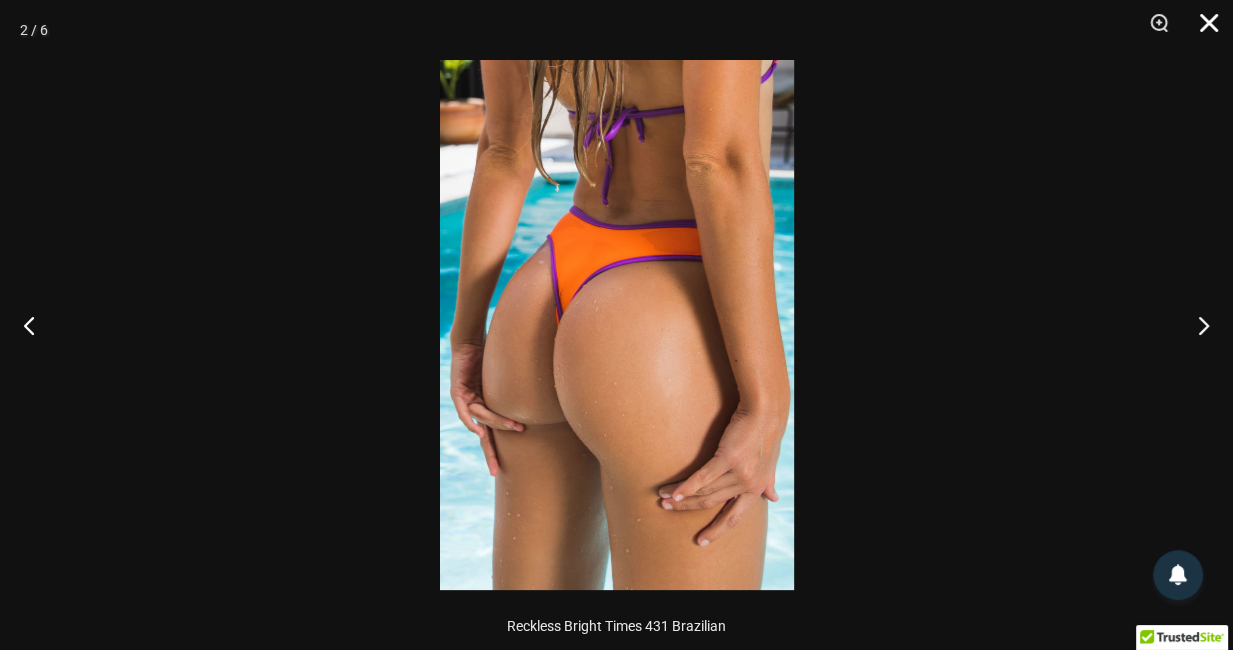 click at bounding box center [1202, 30] 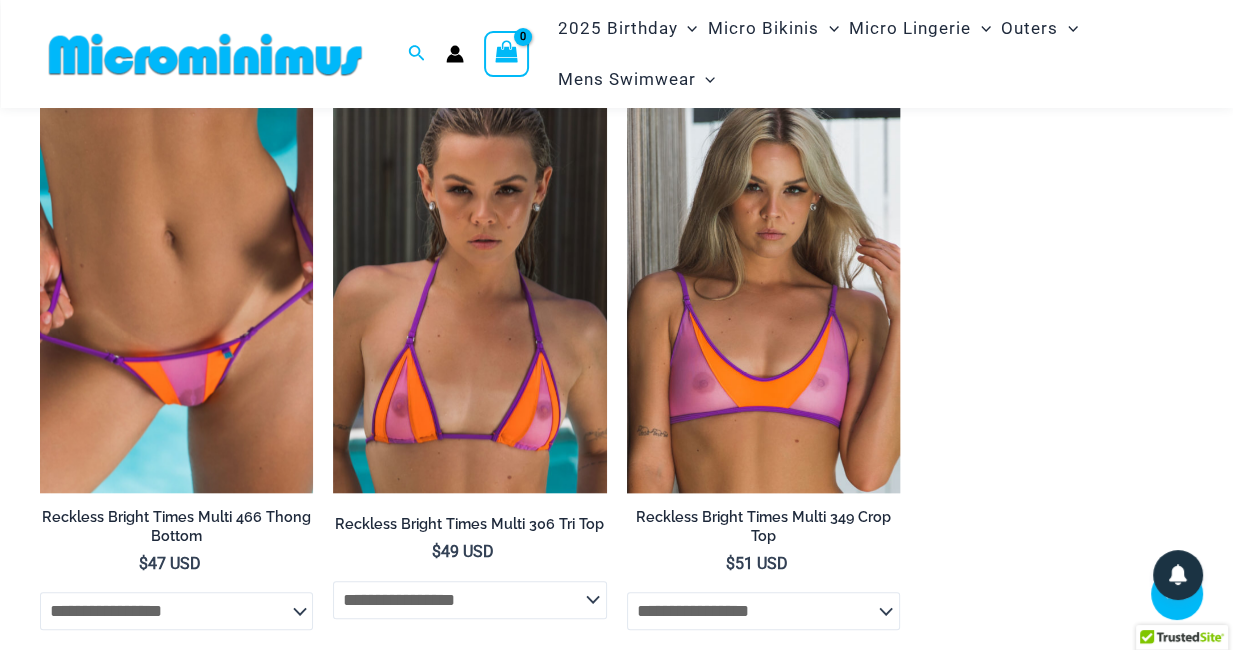 scroll, scrollTop: 1775, scrollLeft: 0, axis: vertical 